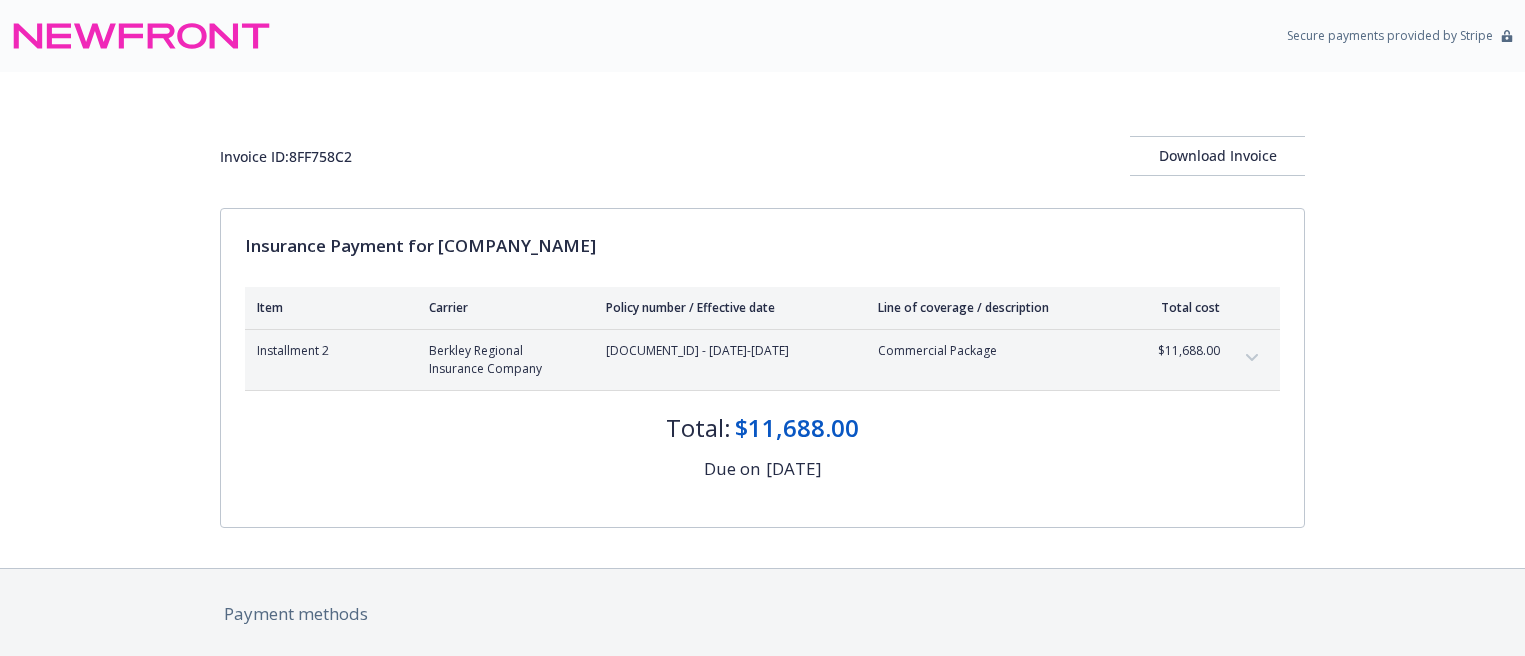 scroll, scrollTop: 0, scrollLeft: 0, axis: both 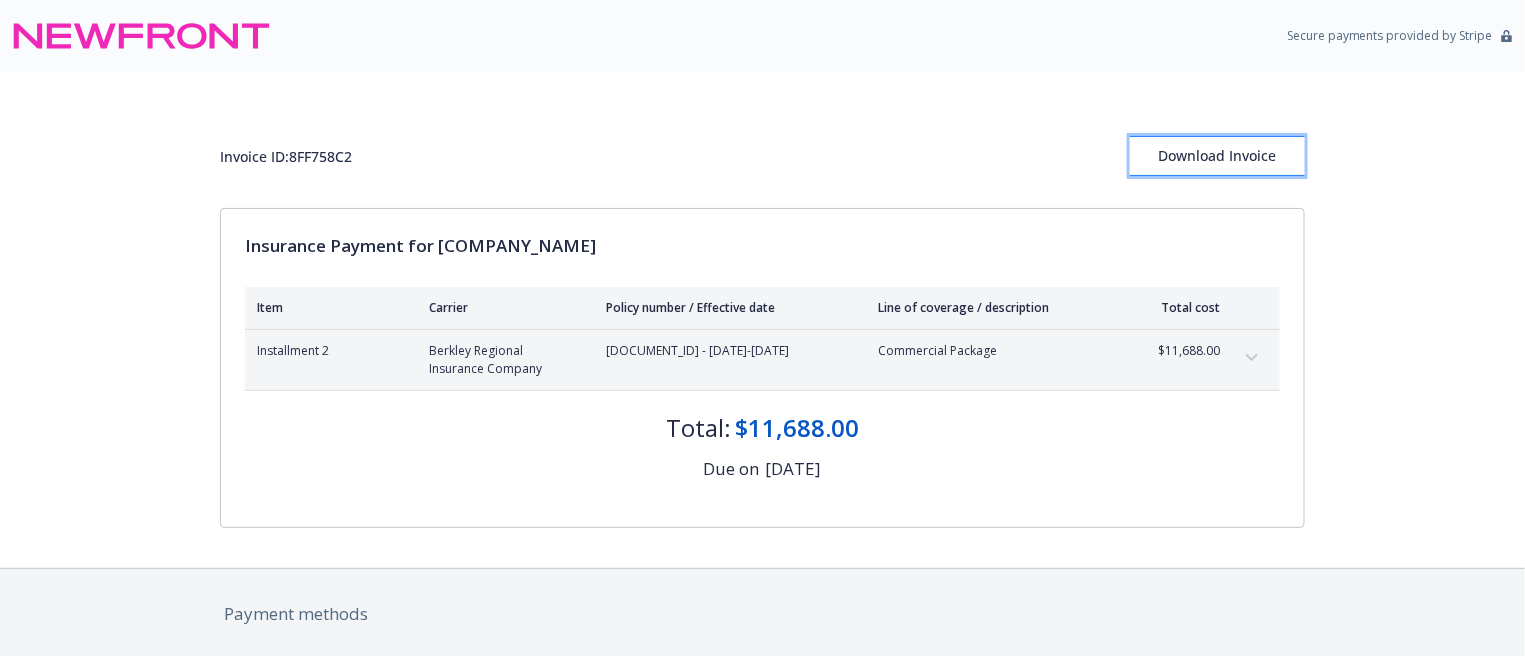 click on "Download Invoice" at bounding box center (1217, 156) 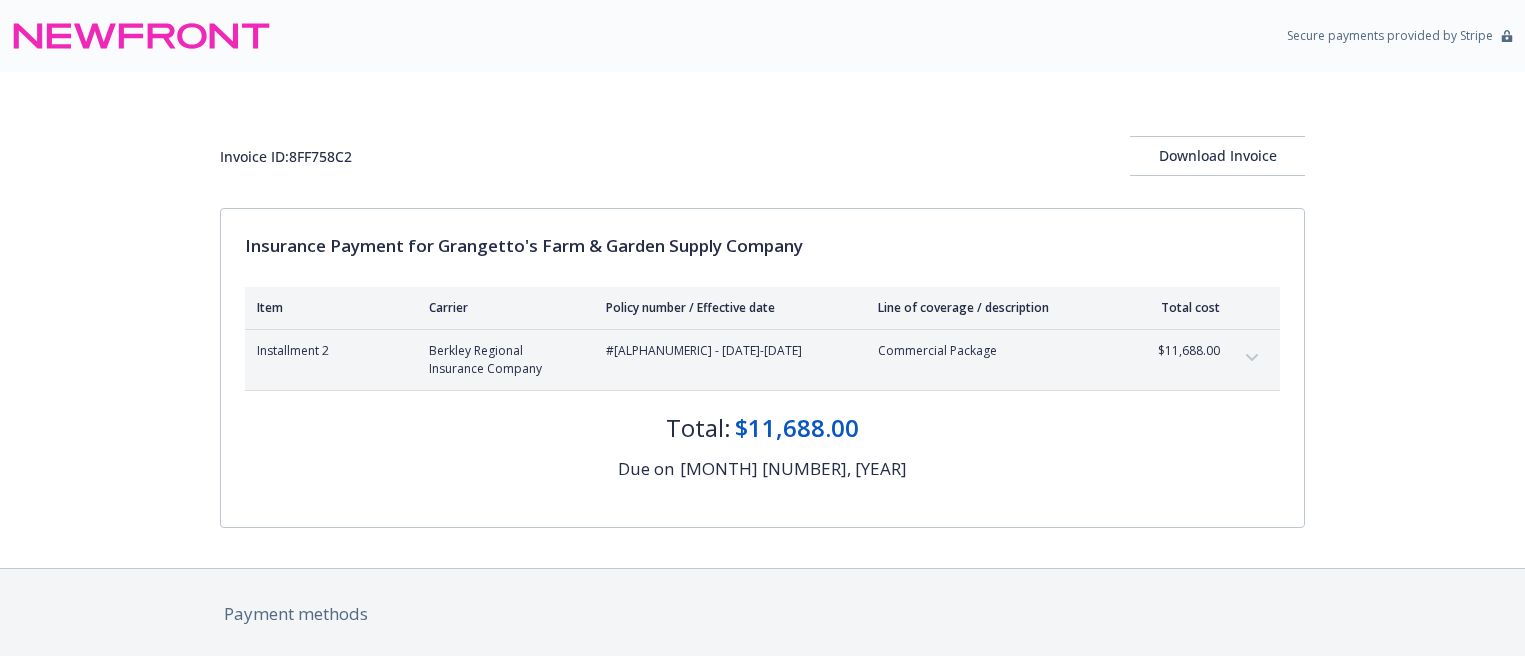 scroll, scrollTop: 0, scrollLeft: 0, axis: both 